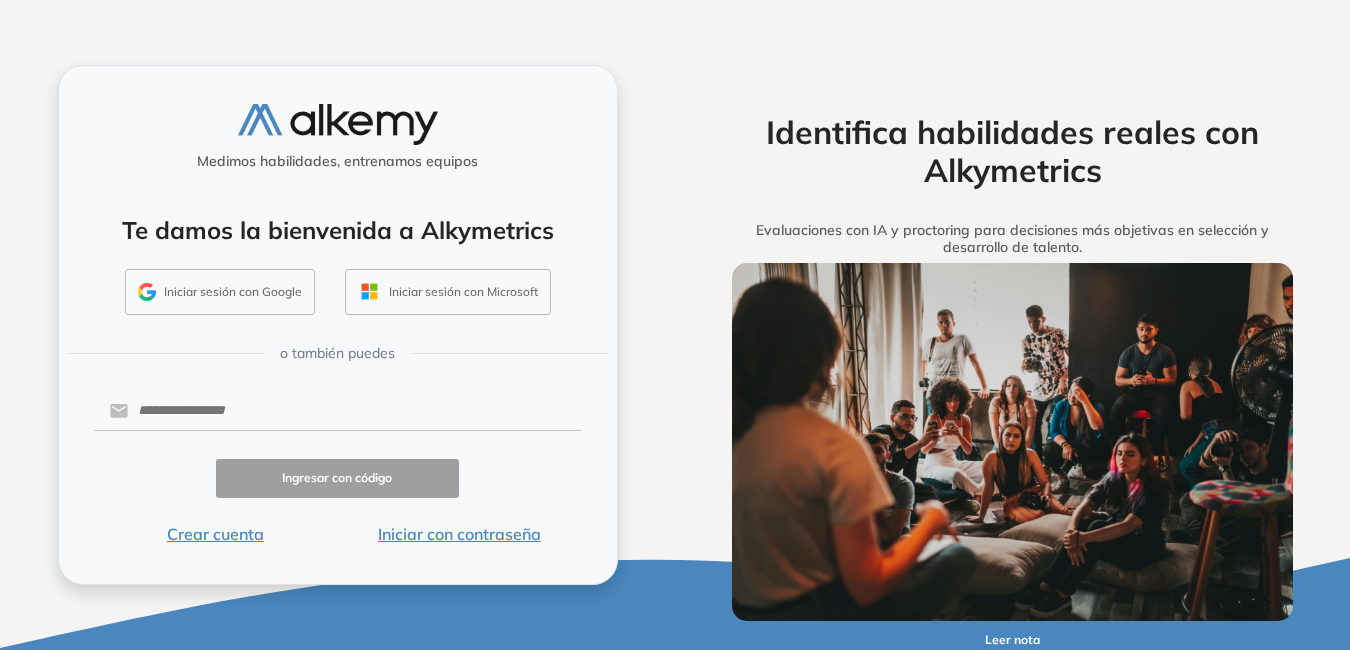 scroll, scrollTop: 0, scrollLeft: 0, axis: both 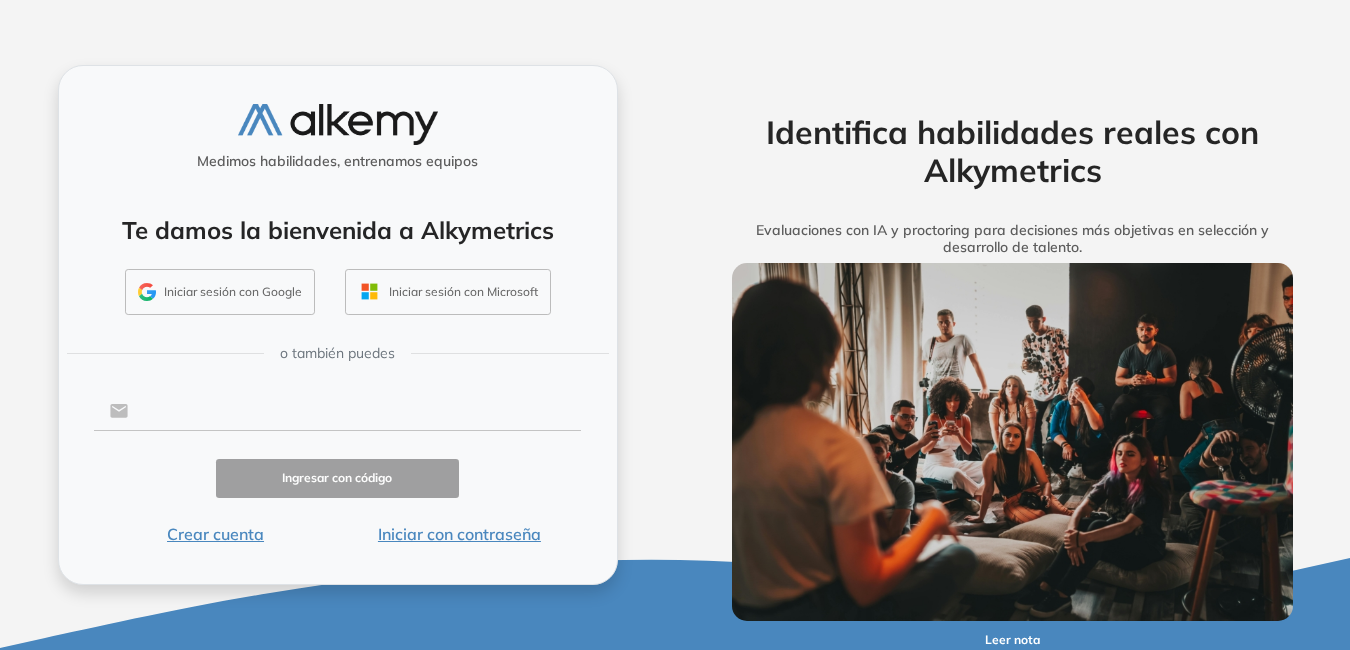 click at bounding box center [354, 411] 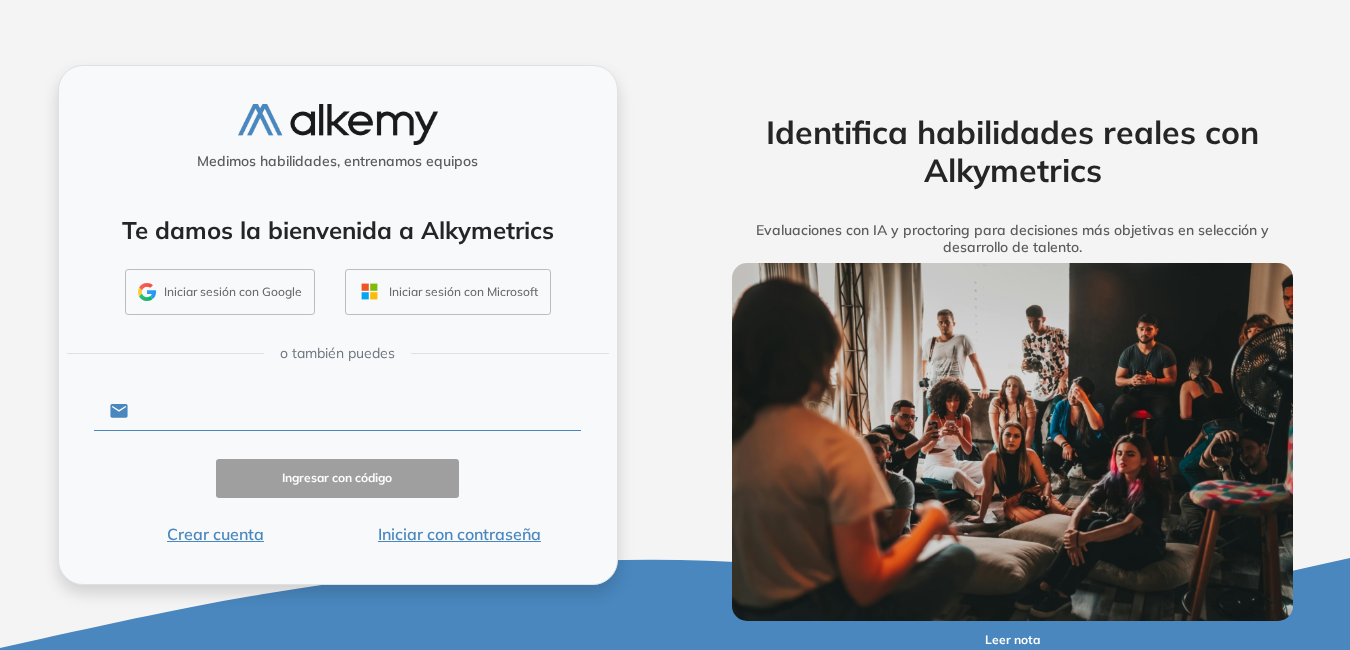 type on "**********" 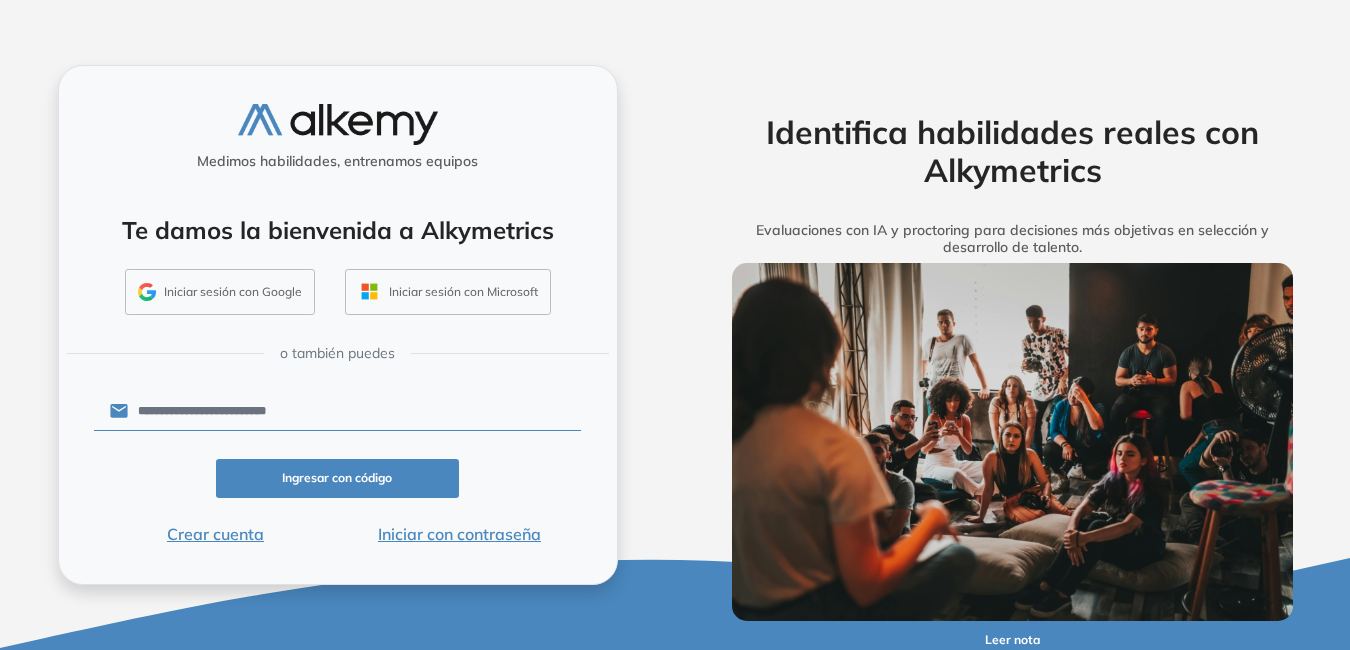 click on "Iniciar con contraseña" at bounding box center (459, 534) 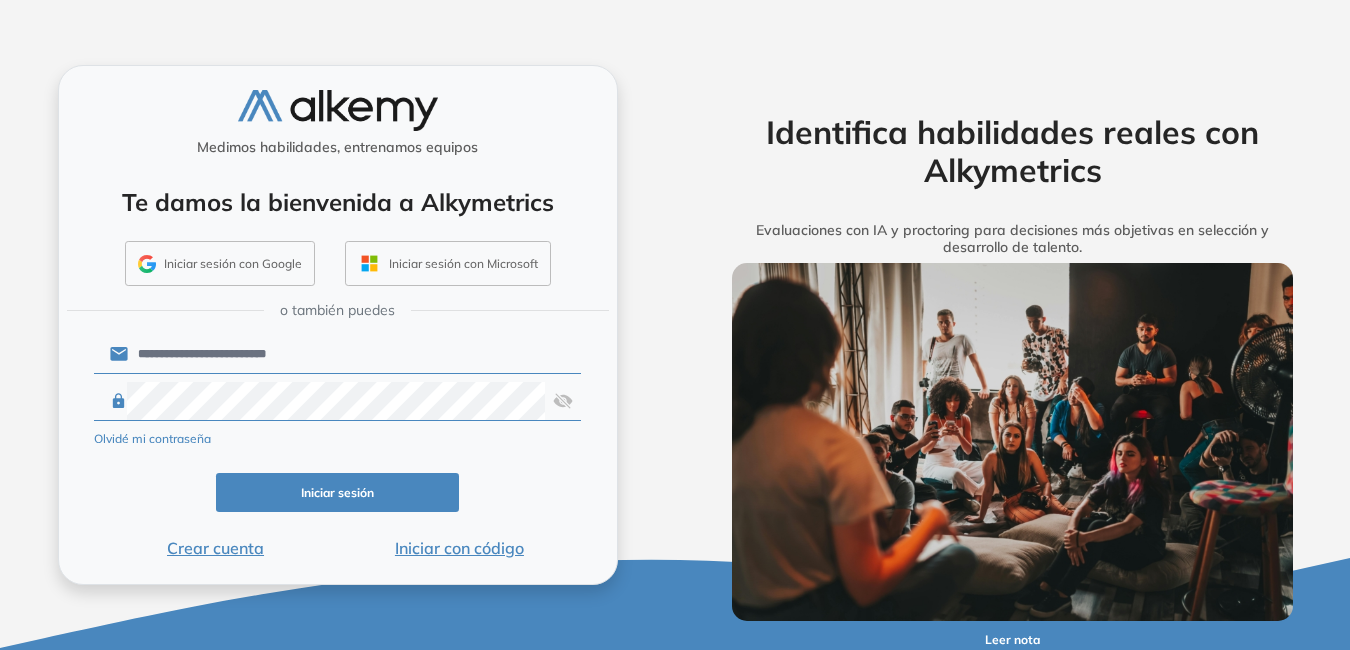 click on "Iniciar sesión" at bounding box center [338, 492] 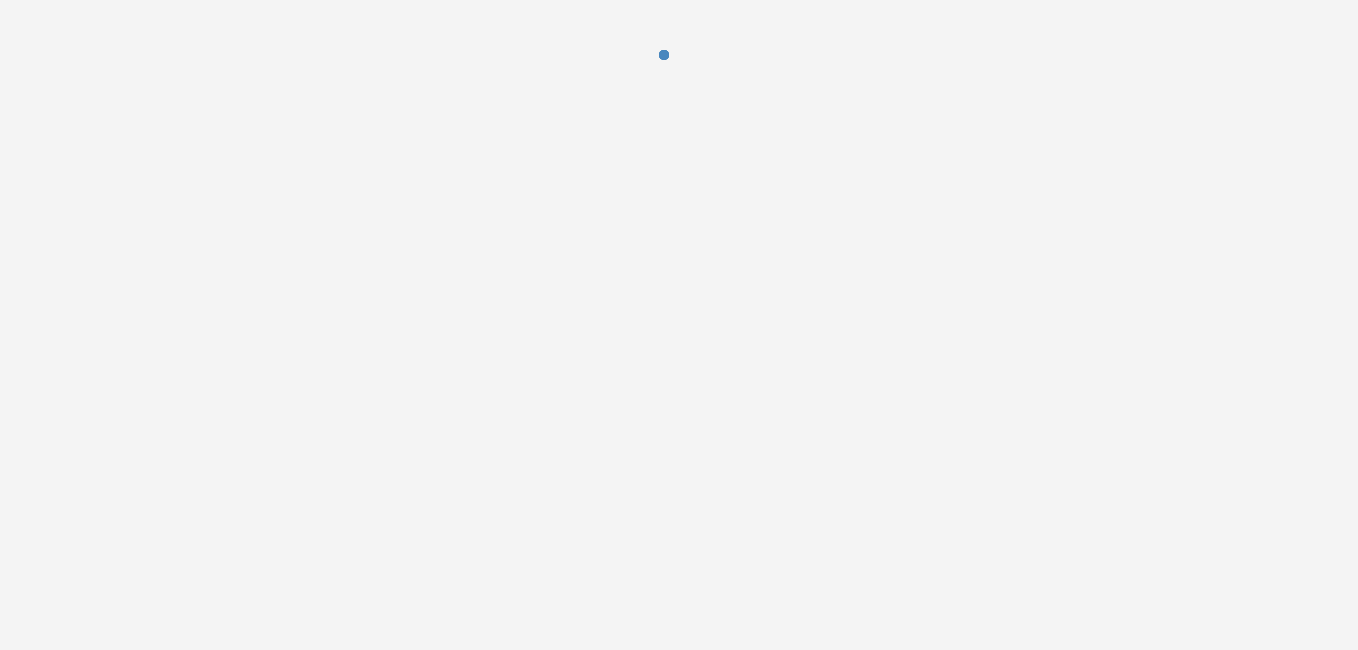 scroll, scrollTop: 0, scrollLeft: 0, axis: both 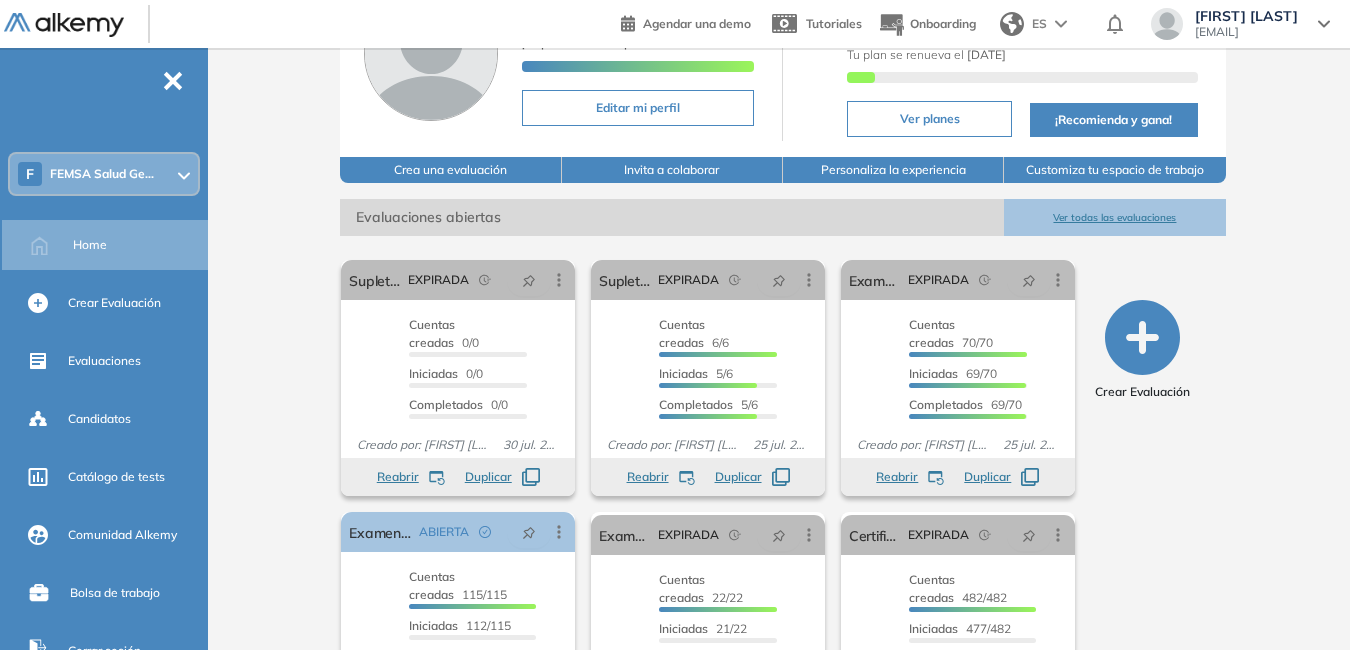 click on "Ver todas las evaluaciones" at bounding box center [1114, 217] 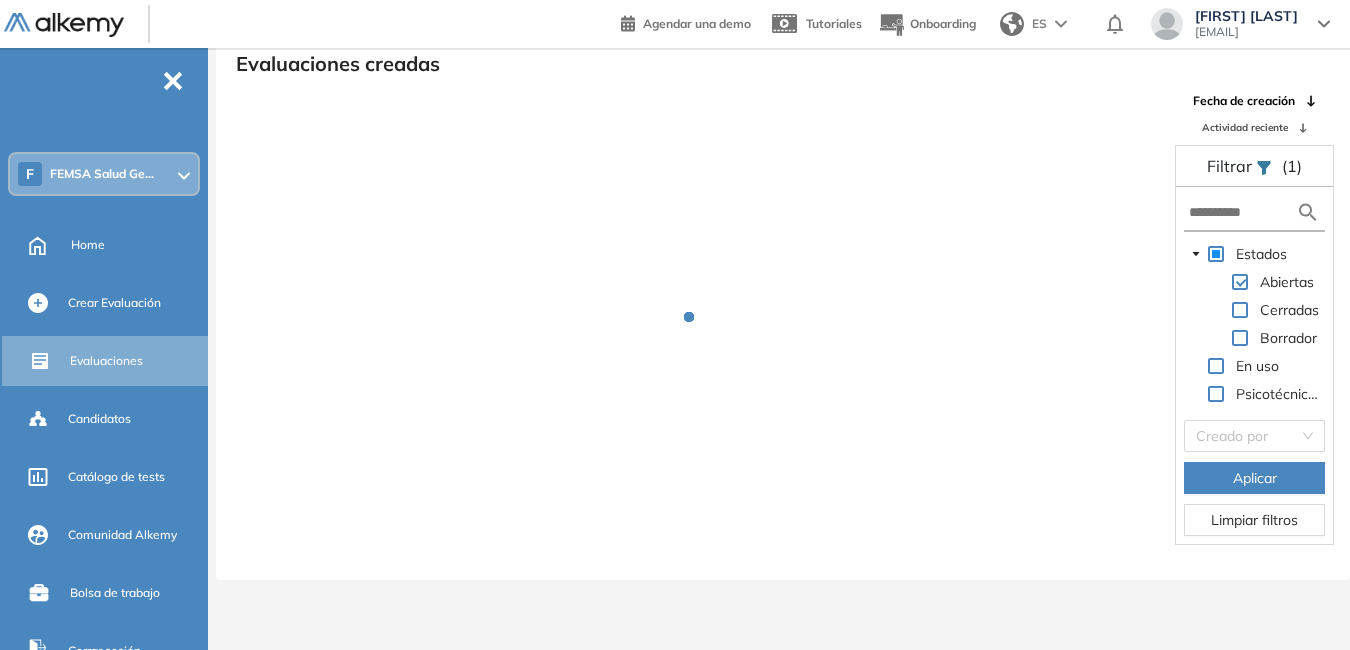 scroll, scrollTop: 48, scrollLeft: 0, axis: vertical 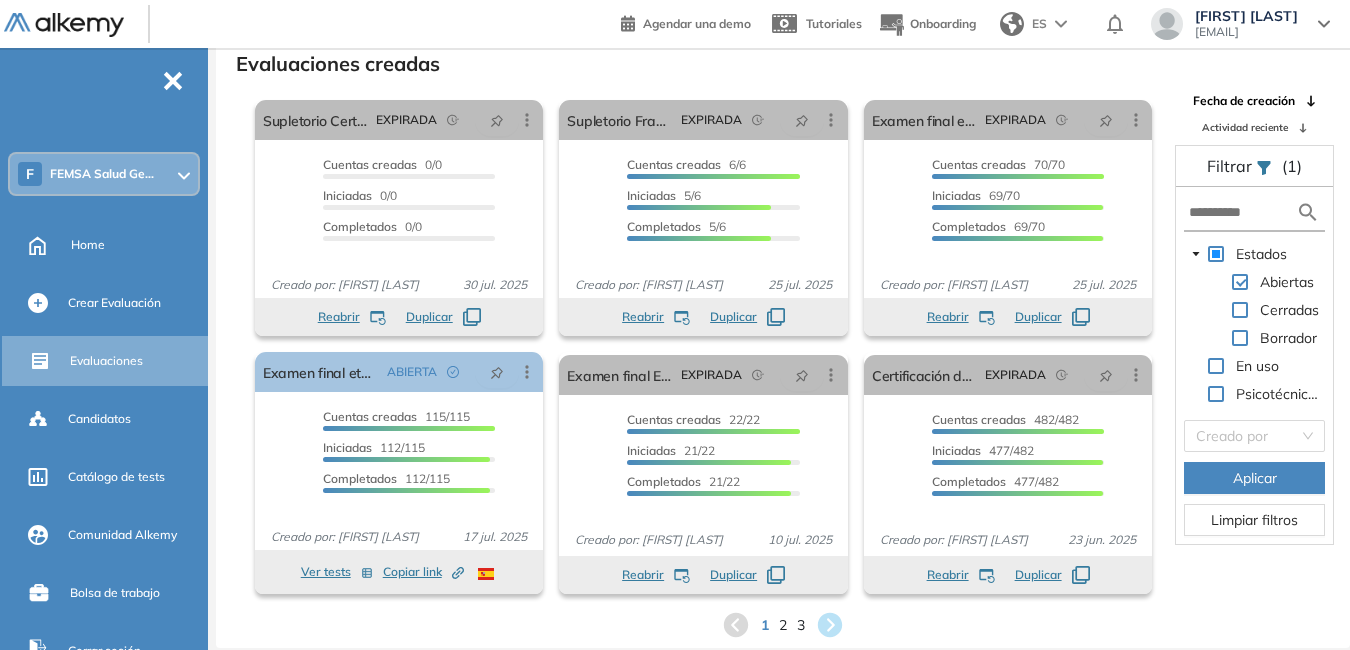click 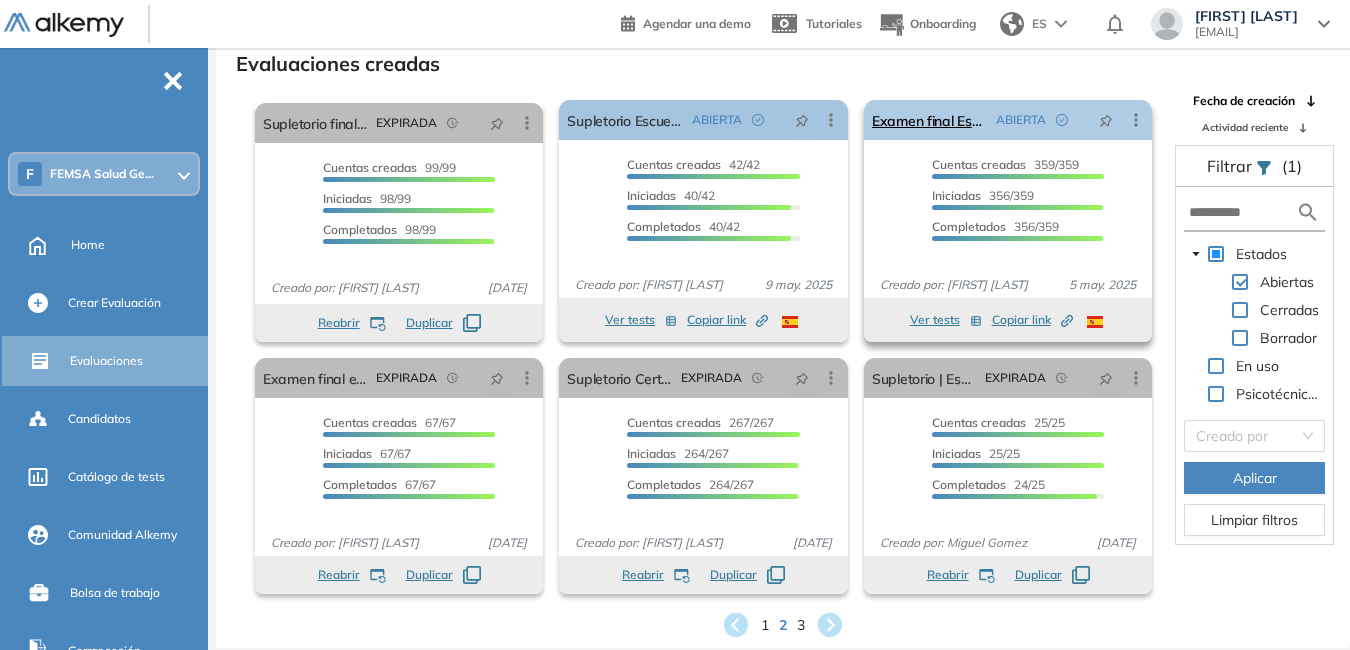 click 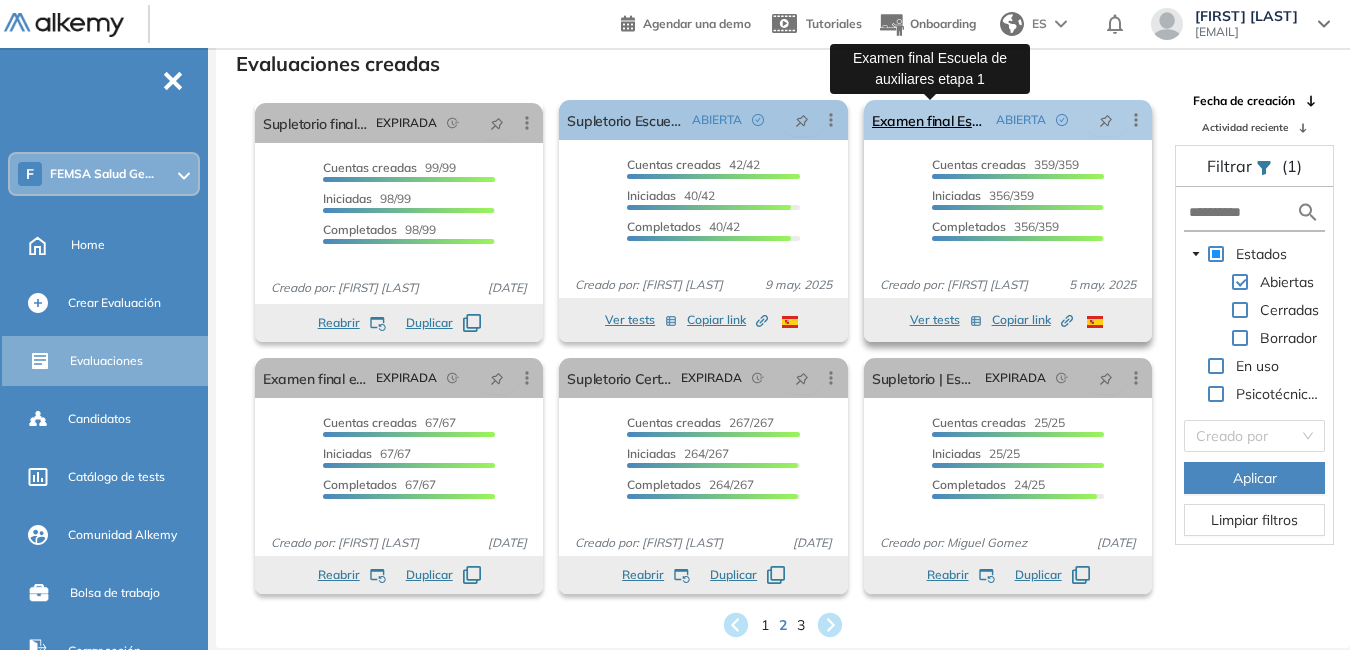 click on "Examen final Escuela de auxiliares etapa 1" at bounding box center (930, 120) 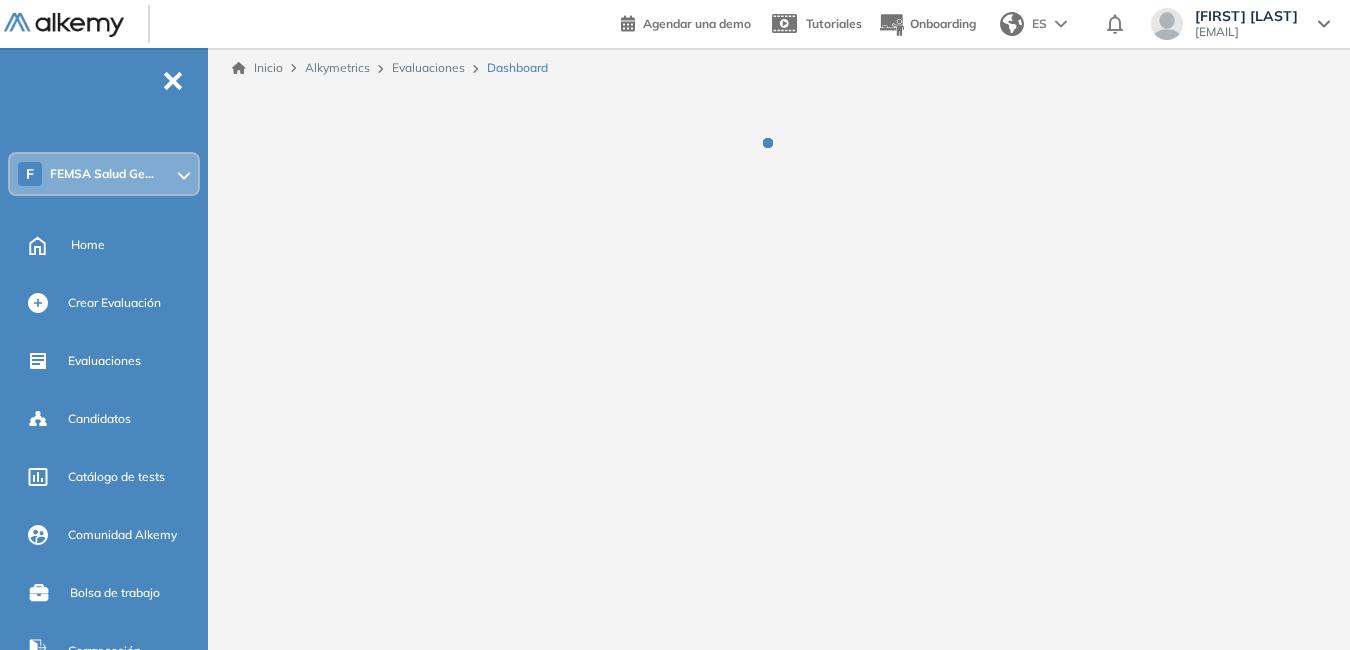 scroll, scrollTop: 0, scrollLeft: 0, axis: both 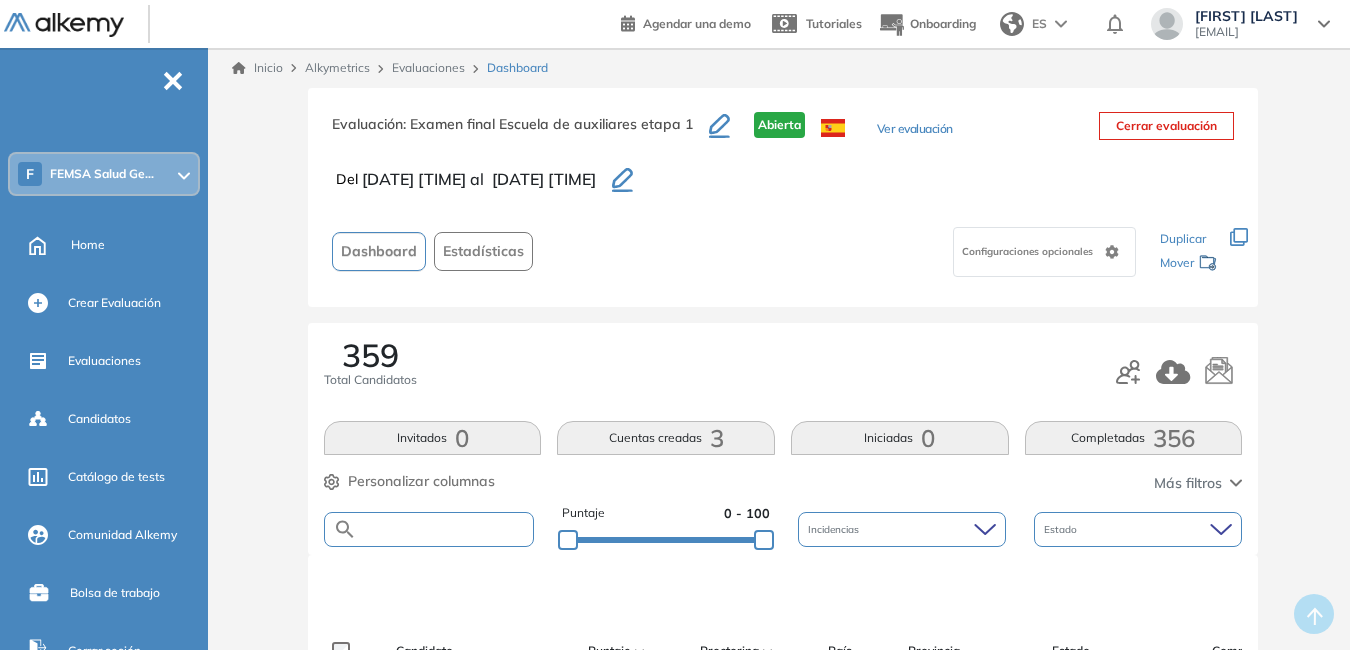 click at bounding box center [445, 529] 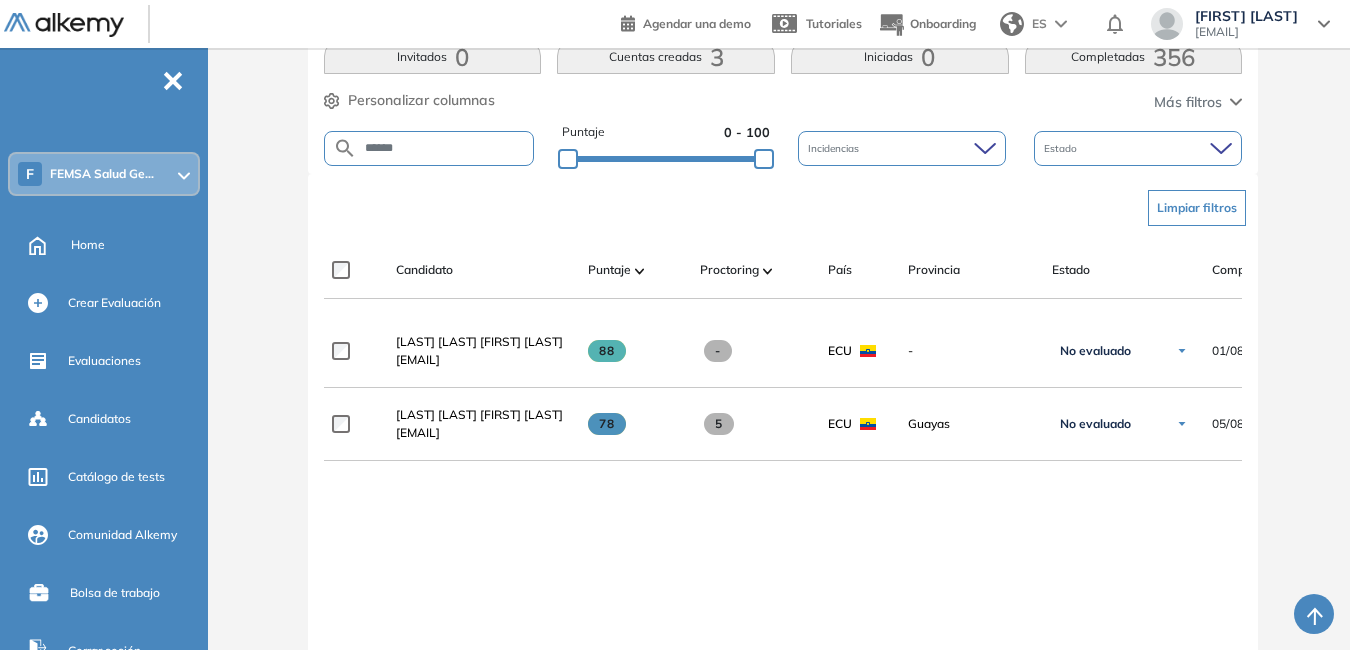 scroll, scrollTop: 398, scrollLeft: 0, axis: vertical 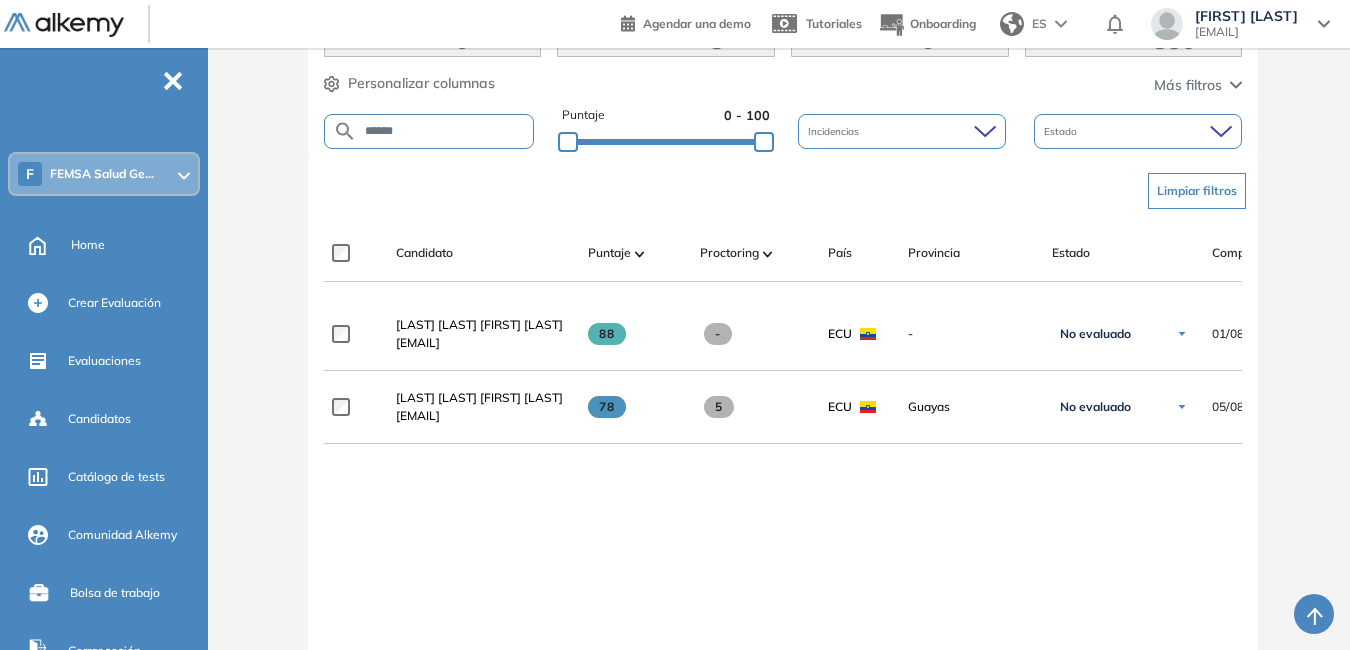 drag, startPoint x: 658, startPoint y: 534, endPoint x: 645, endPoint y: 537, distance: 13.341664 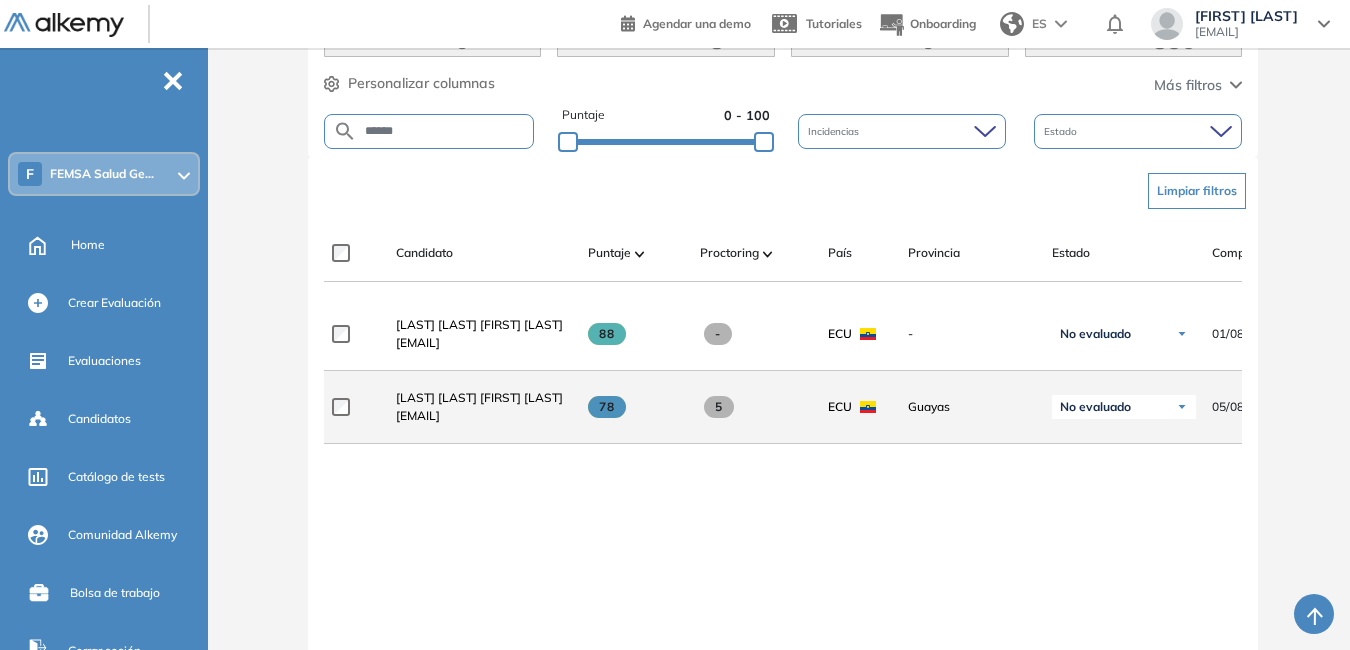 drag, startPoint x: 394, startPoint y: 425, endPoint x: 539, endPoint y: 435, distance: 145.34442 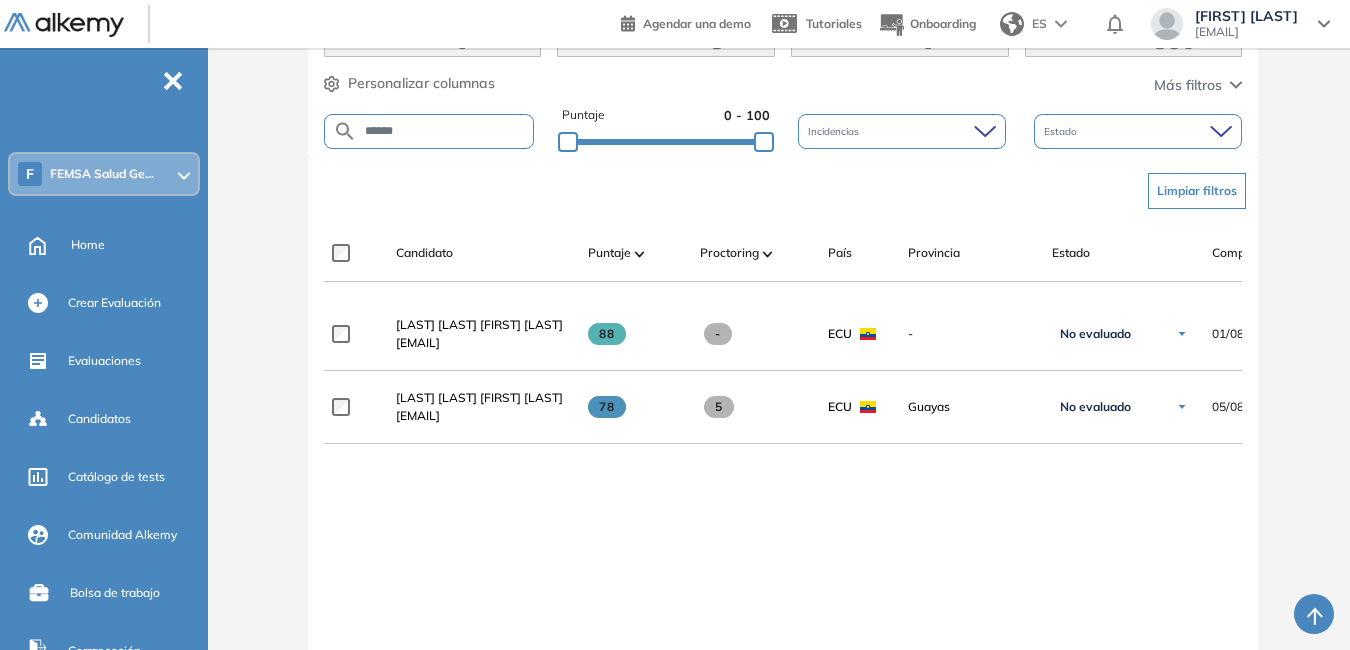 click on "******" at bounding box center [445, 131] 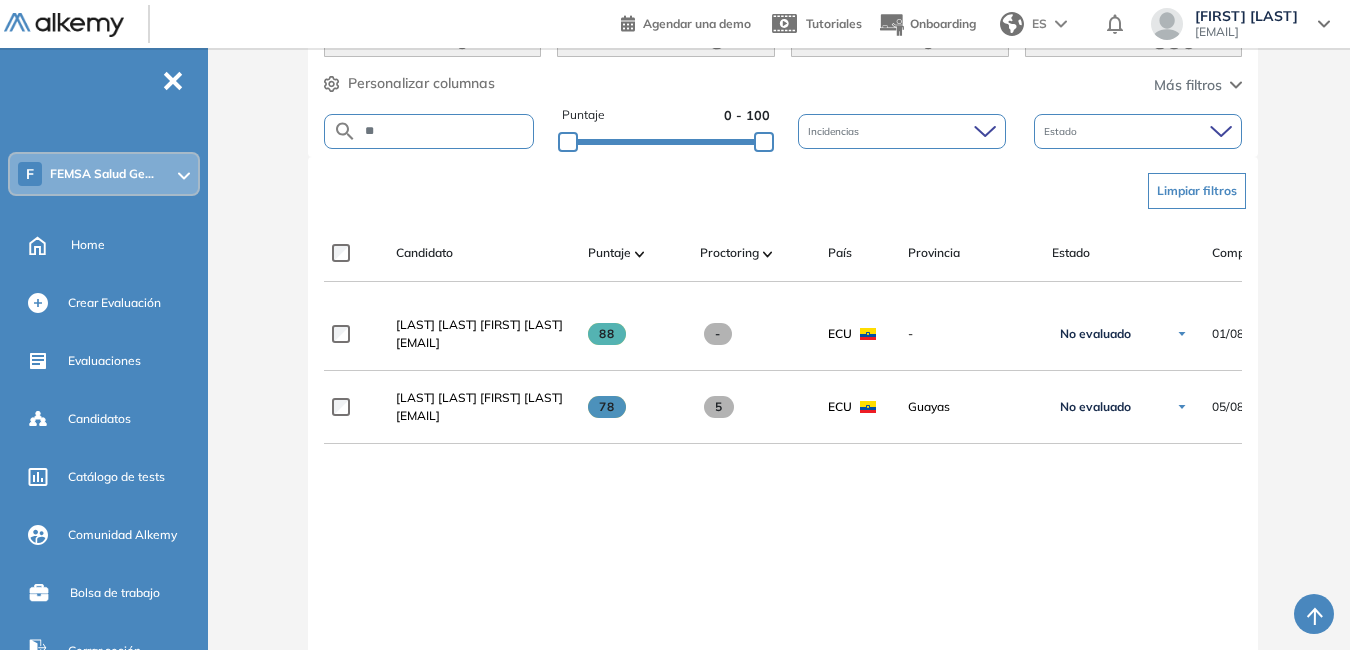 type on "*" 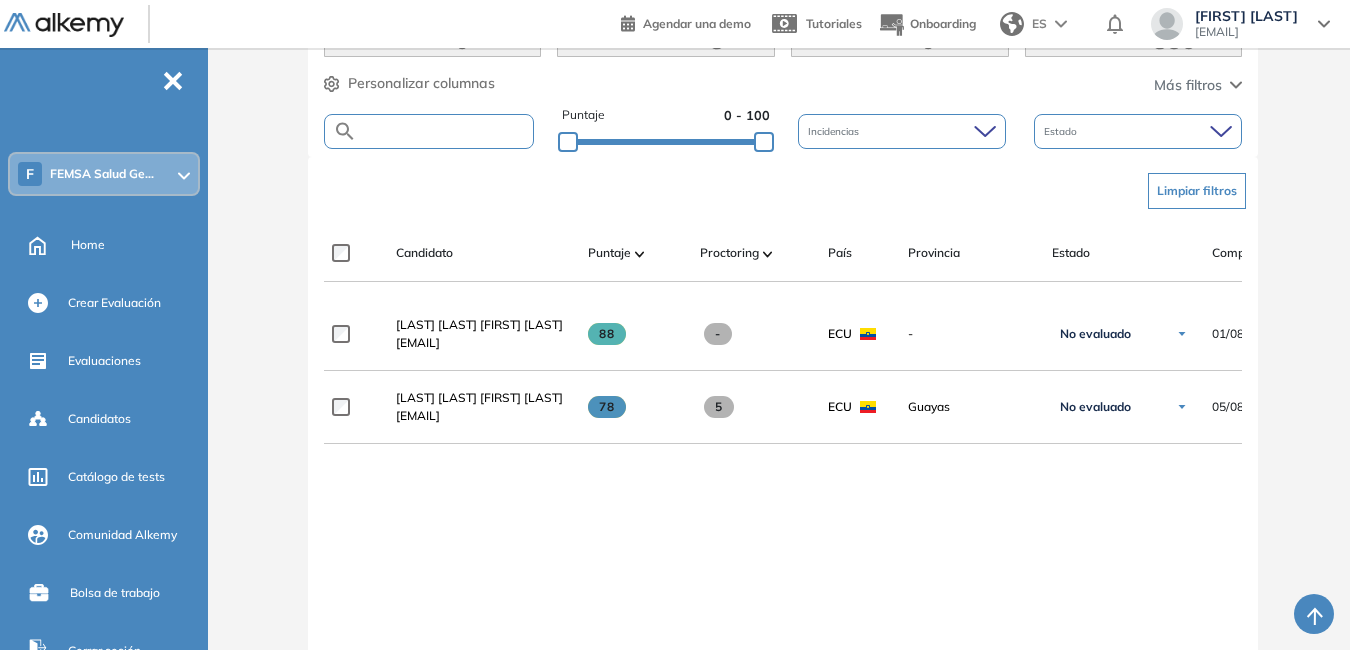 click at bounding box center [445, 131] 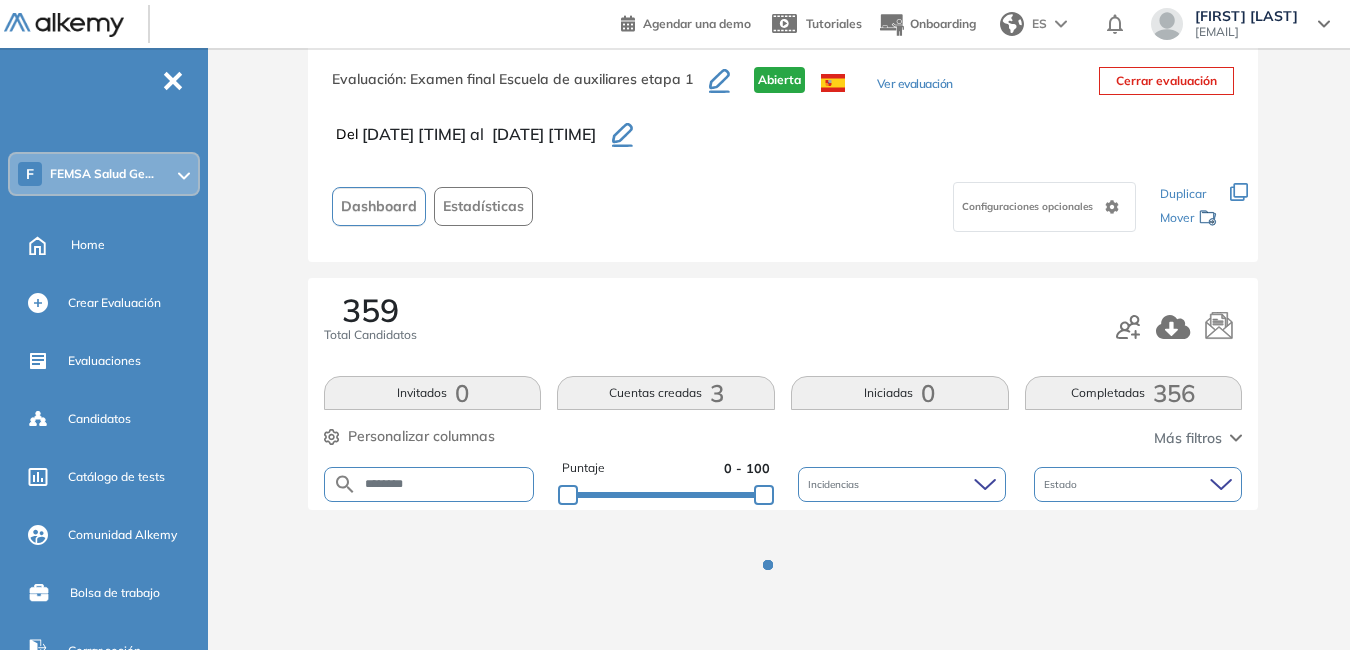 scroll, scrollTop: 398, scrollLeft: 0, axis: vertical 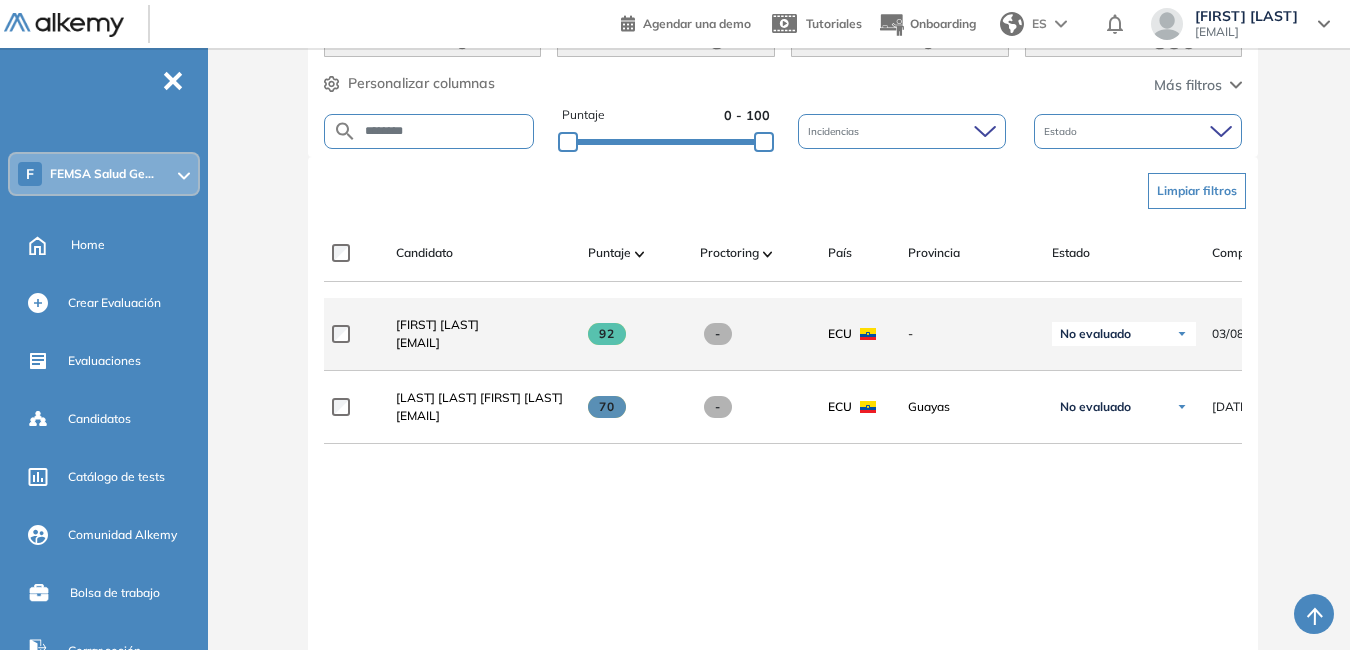 drag, startPoint x: 395, startPoint y: 354, endPoint x: 530, endPoint y: 352, distance: 135.01482 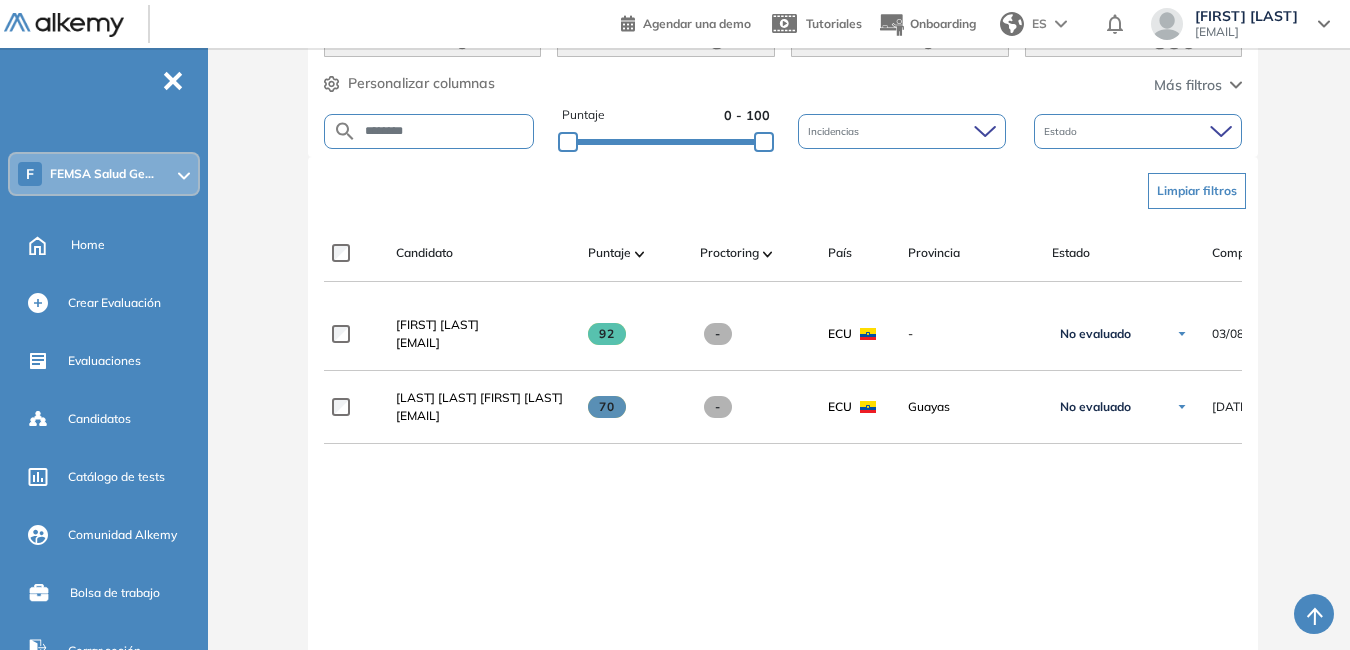 drag, startPoint x: 443, startPoint y: 128, endPoint x: 177, endPoint y: 19, distance: 287.46652 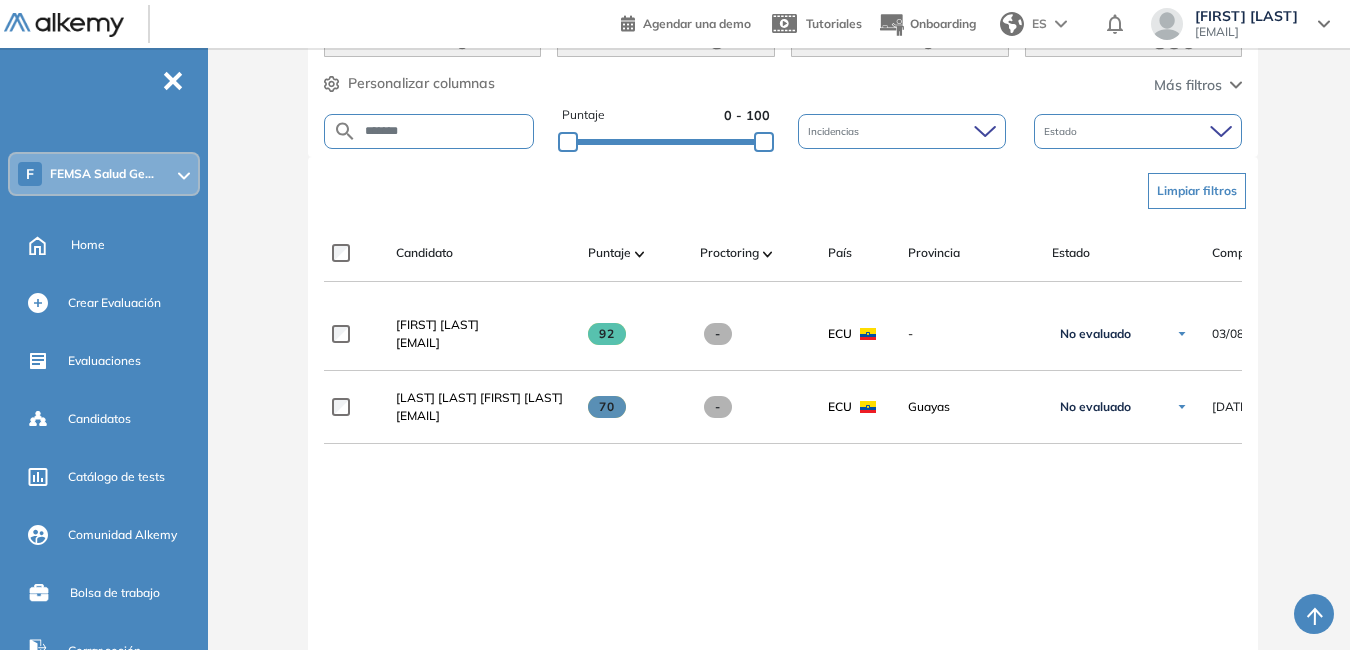 type on "*******" 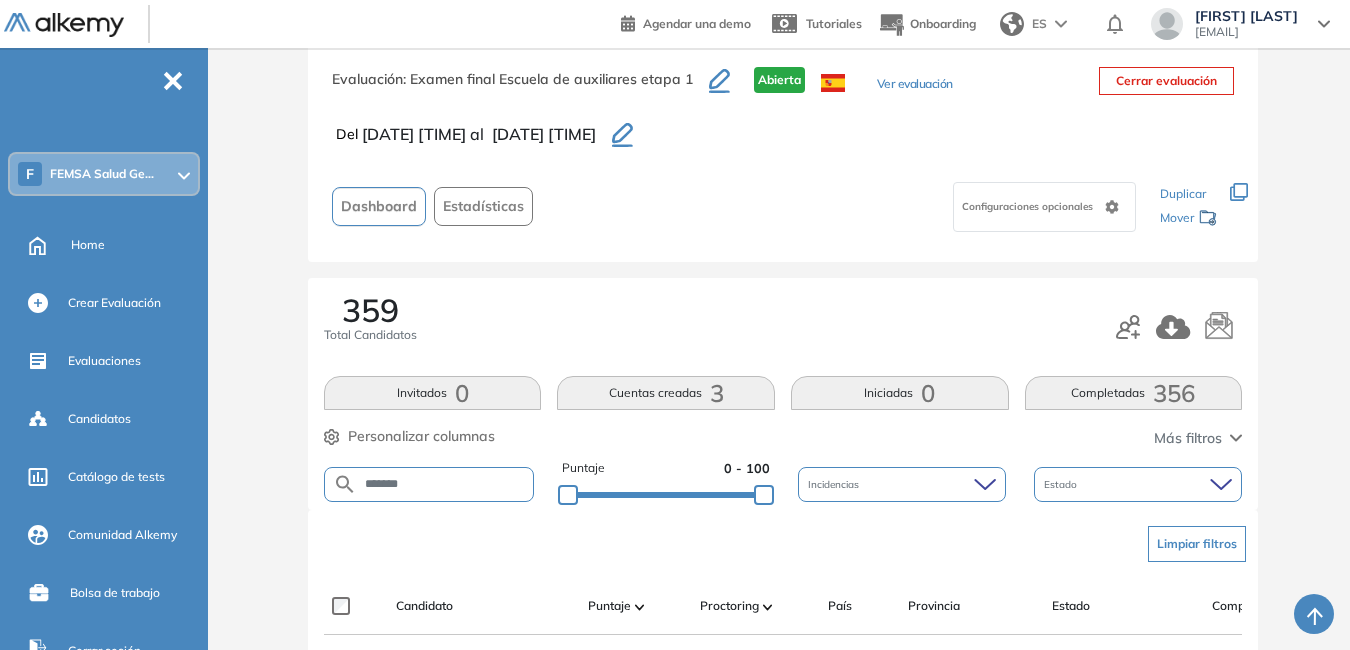 scroll, scrollTop: 398, scrollLeft: 0, axis: vertical 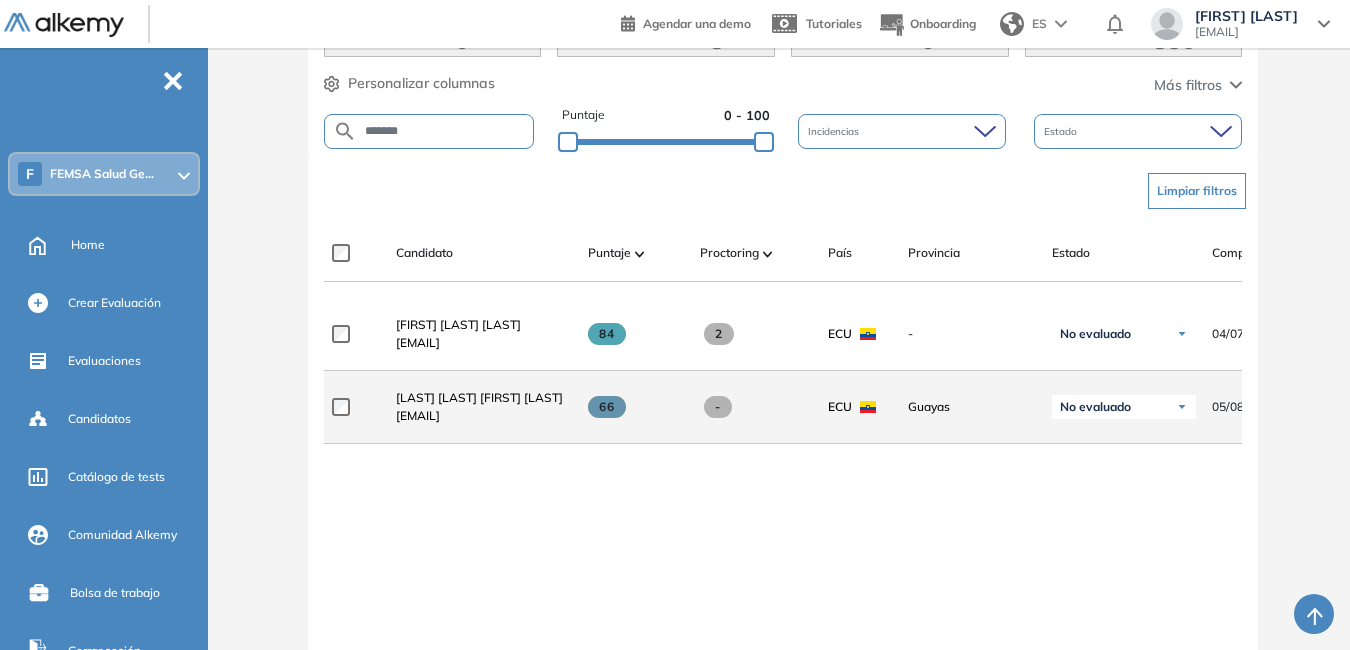 drag, startPoint x: 398, startPoint y: 428, endPoint x: 496, endPoint y: 419, distance: 98.4124 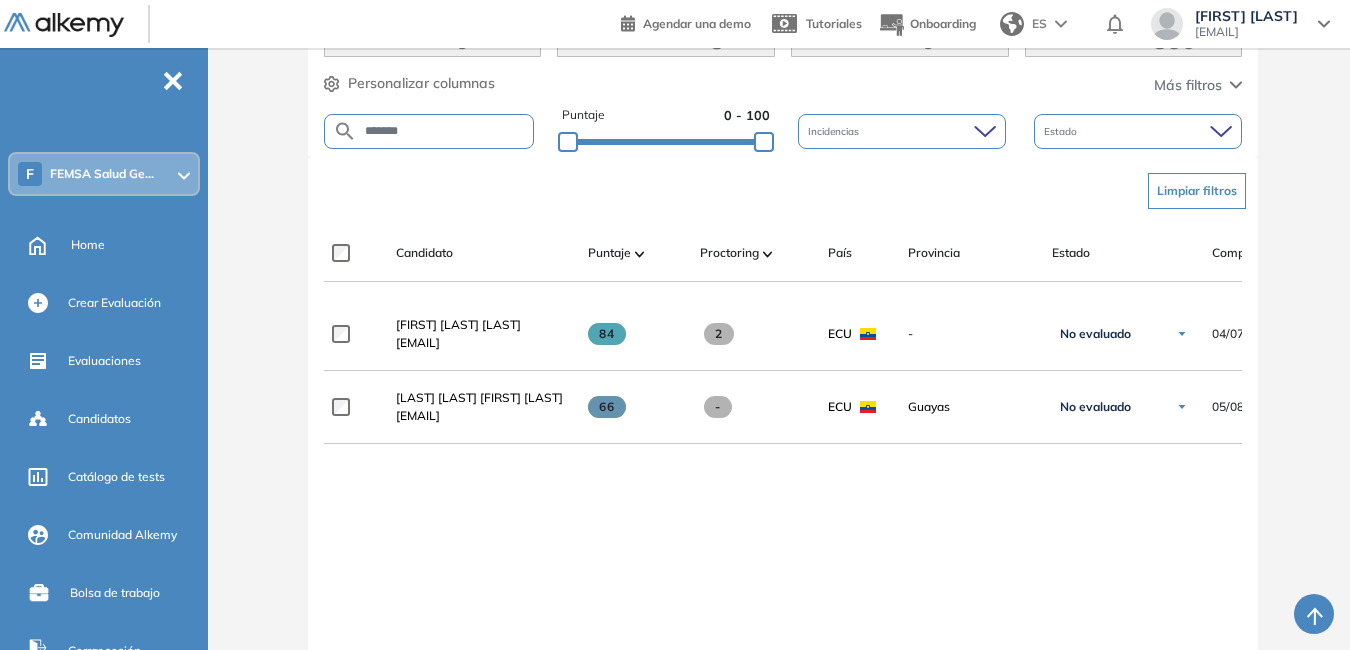 click on "[EMAIL]" at bounding box center [1246, 32] 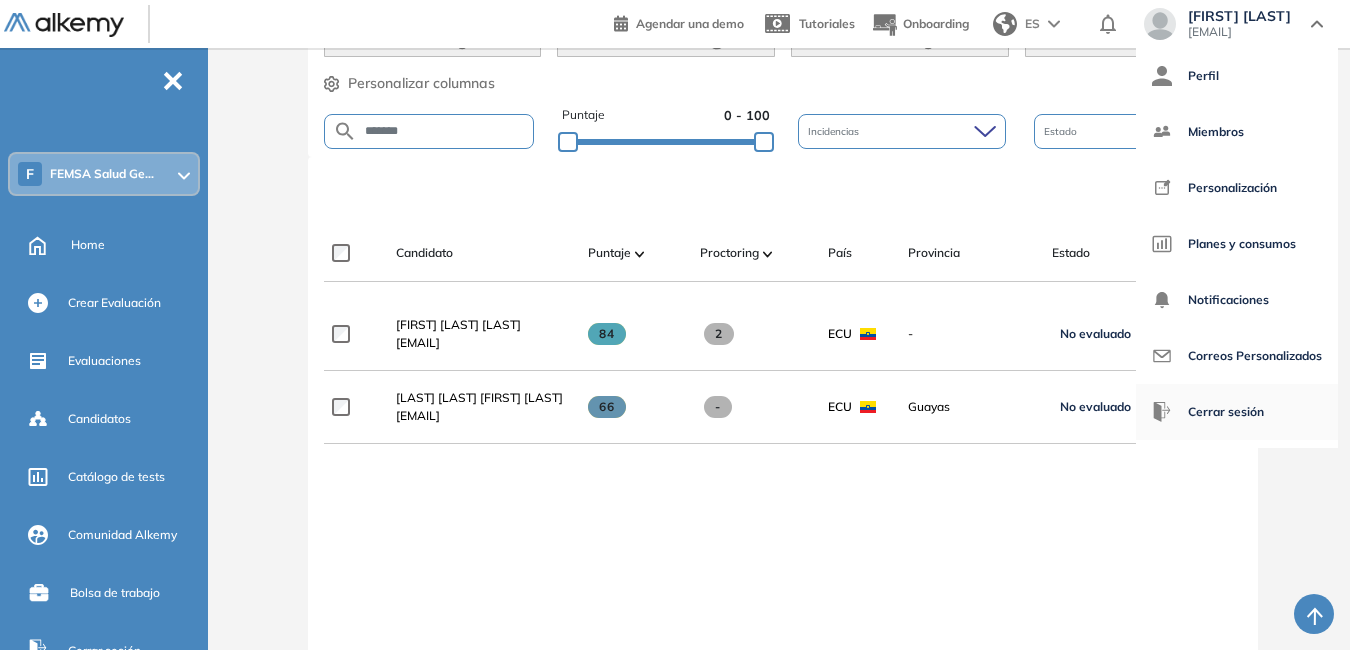 click on "Cerrar sesión" at bounding box center [1226, 412] 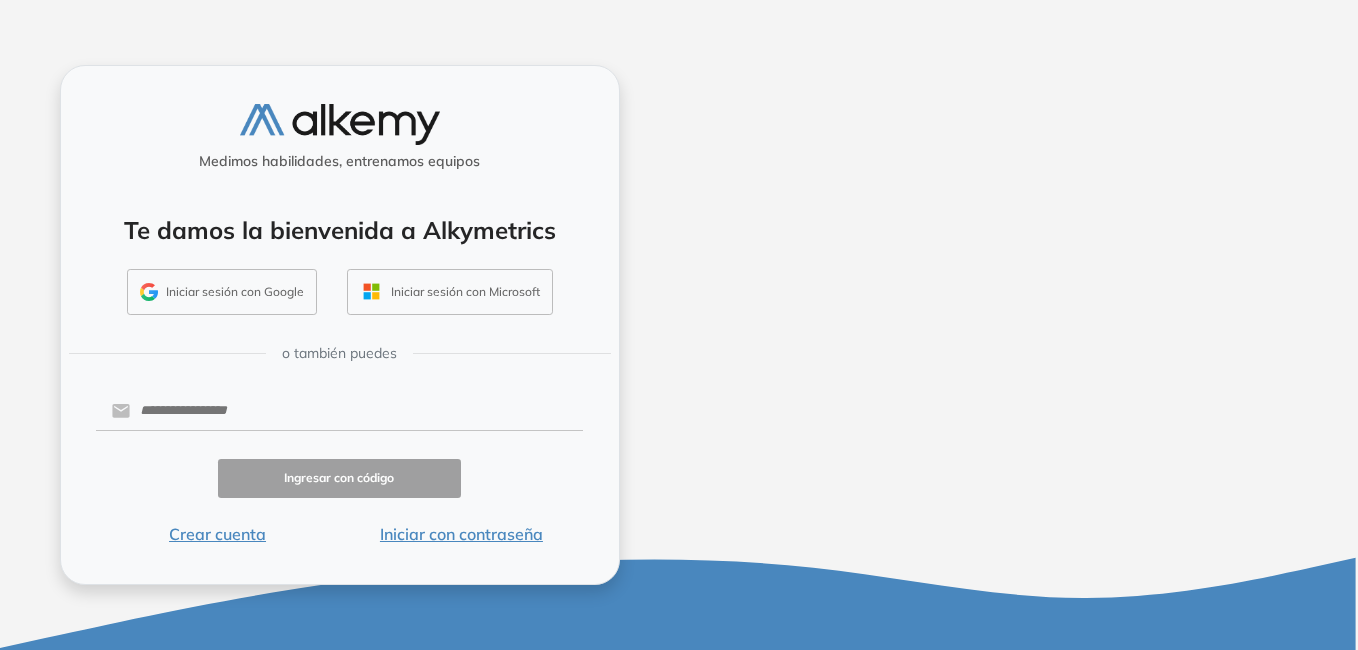 scroll, scrollTop: 0, scrollLeft: 0, axis: both 